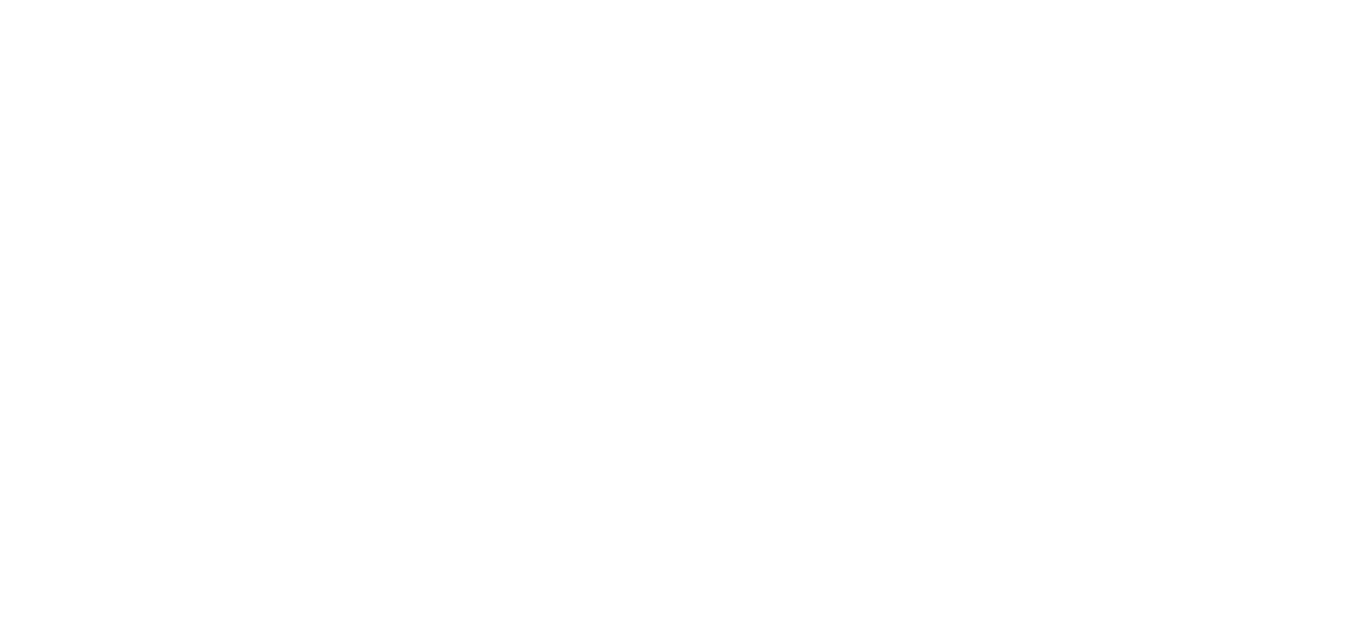 scroll, scrollTop: 0, scrollLeft: 0, axis: both 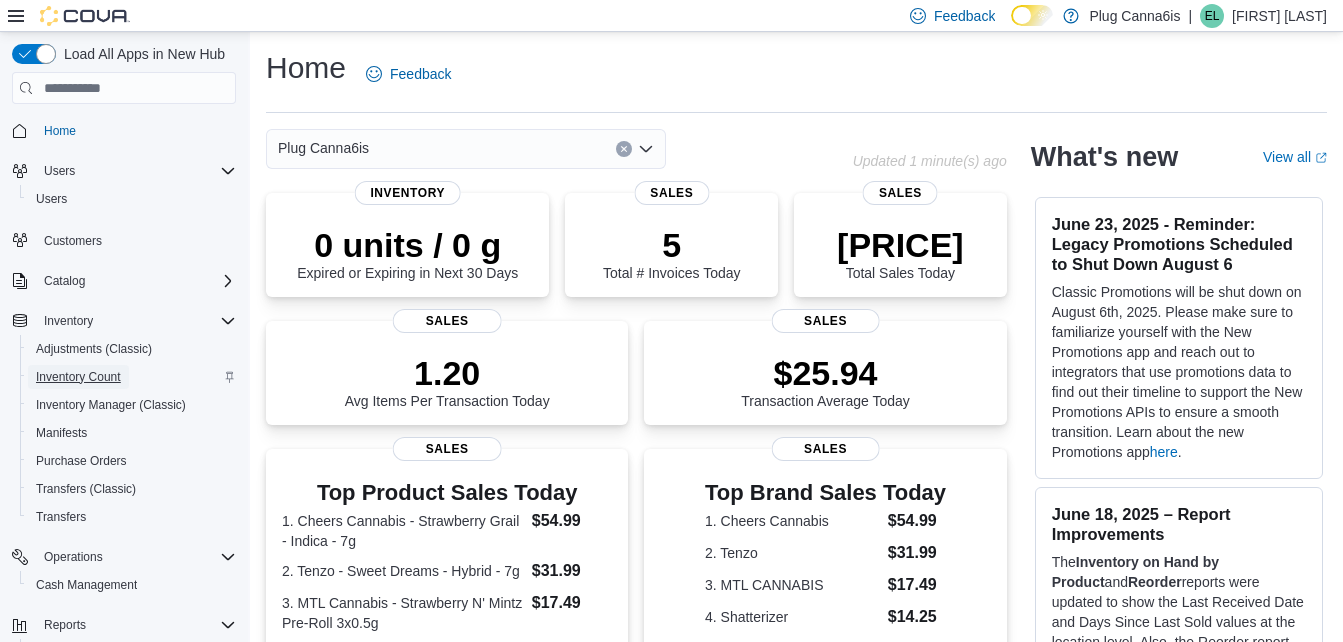 click on "Inventory Count" at bounding box center (78, 377) 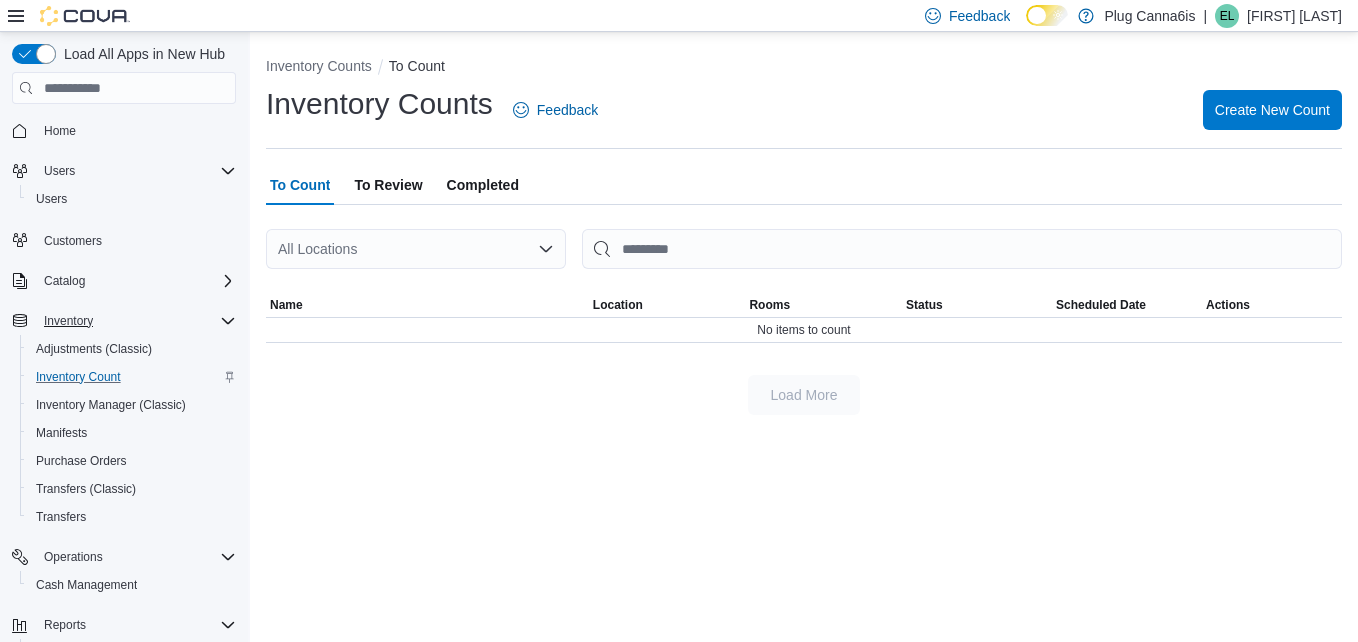 click 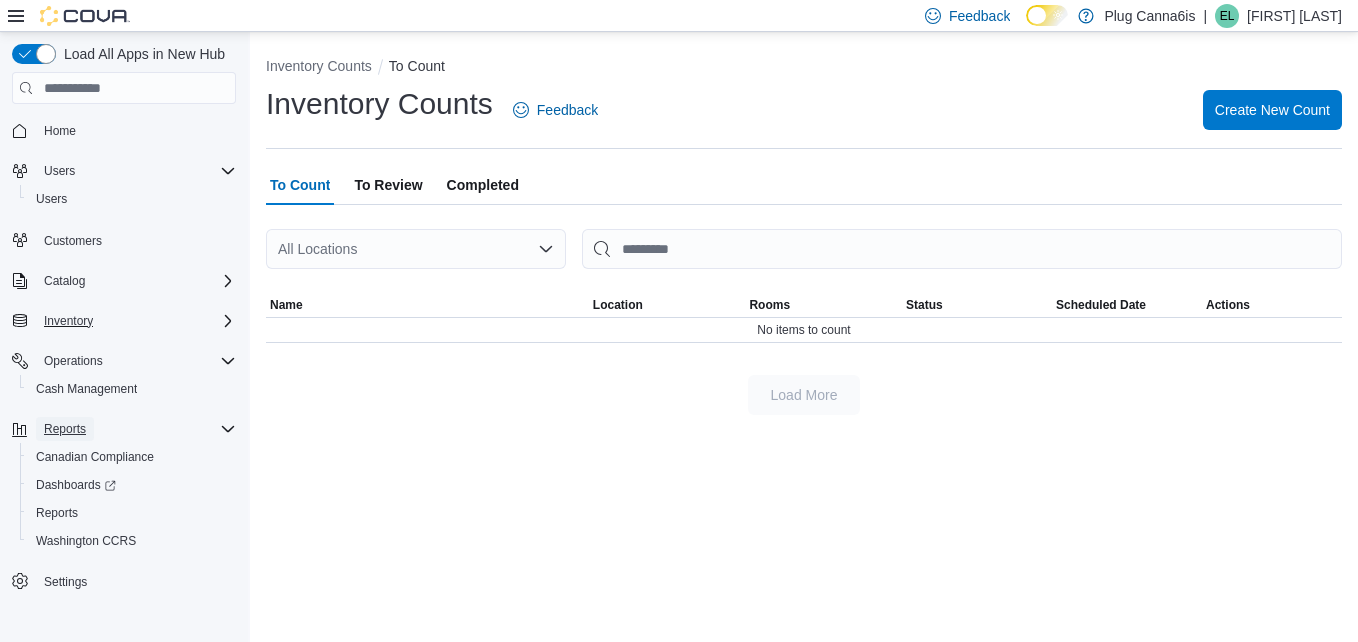 click on "Reports" at bounding box center (65, 429) 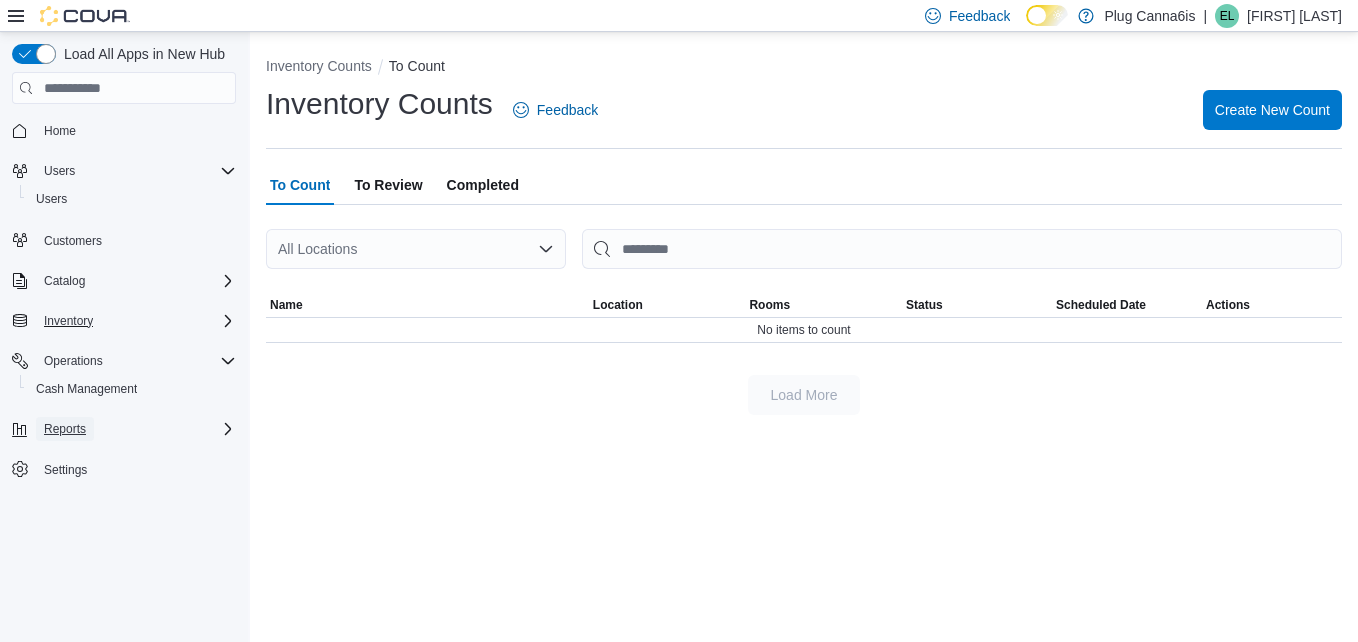 click on "Reports" at bounding box center (65, 429) 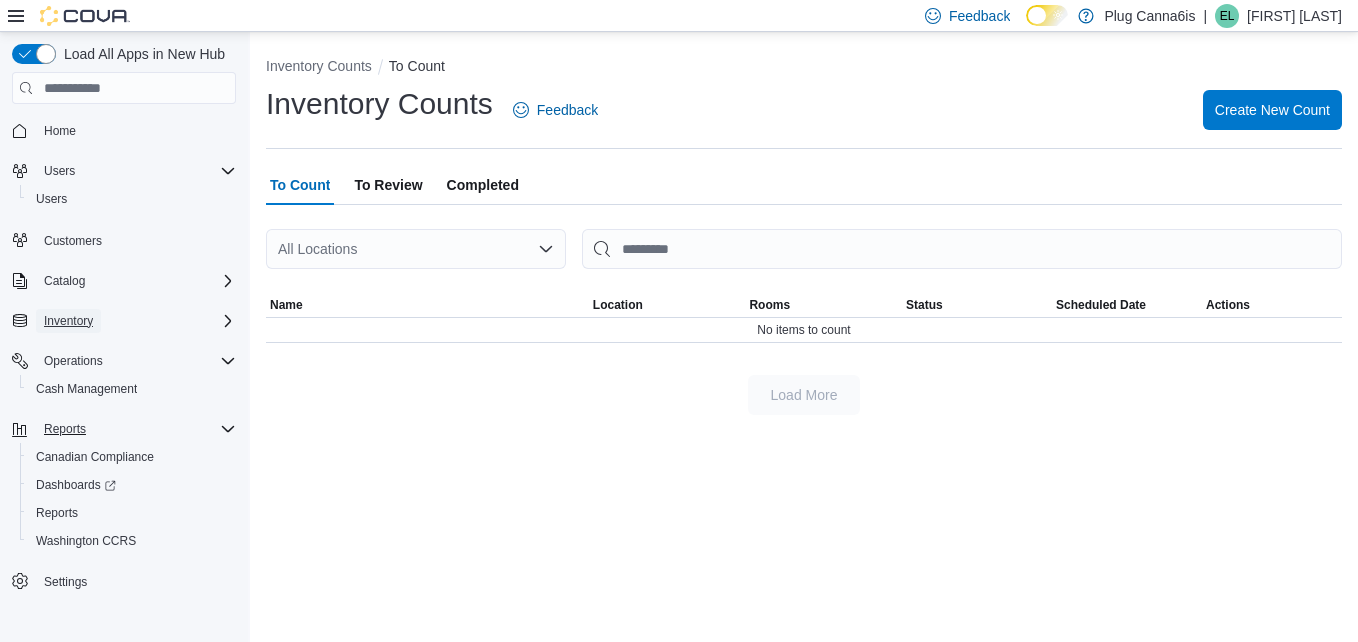 click on "Inventory" at bounding box center (68, 321) 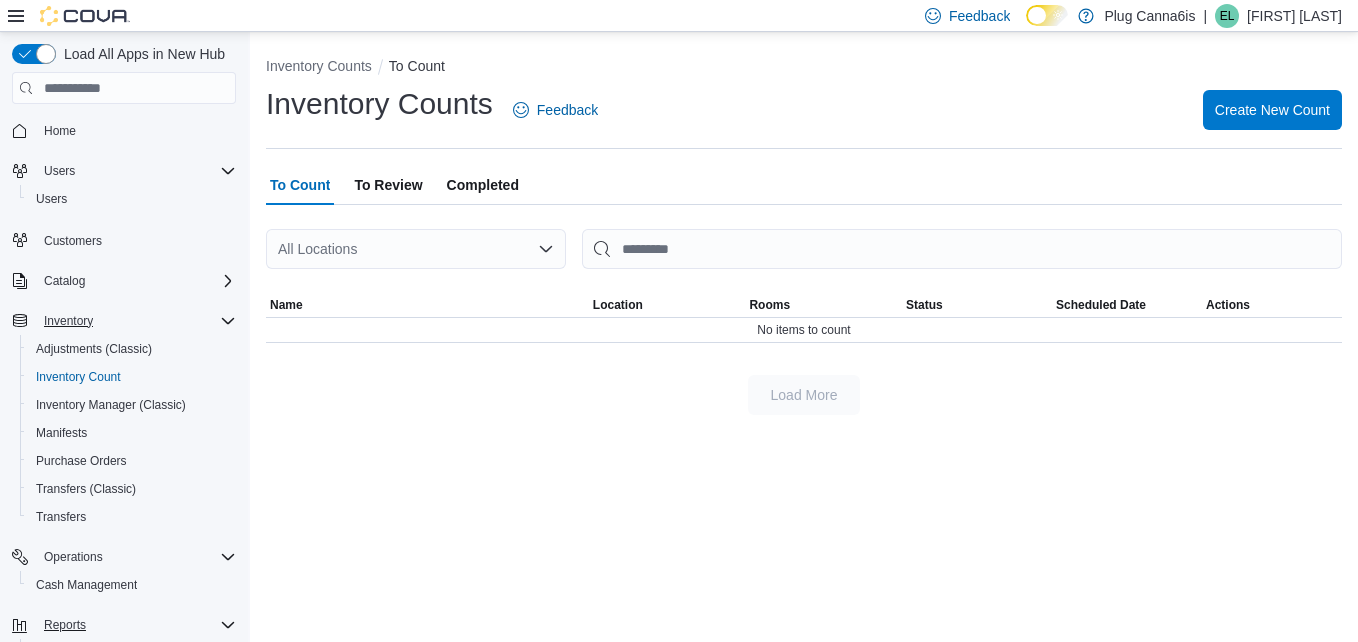 click 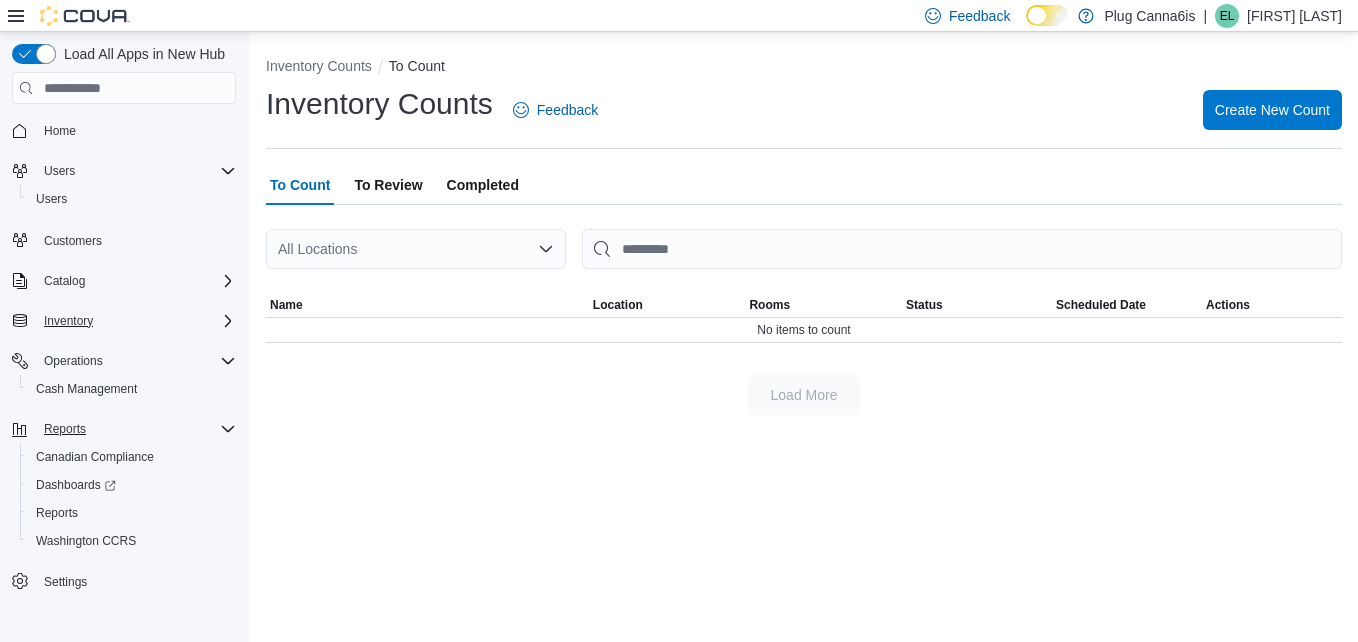 click 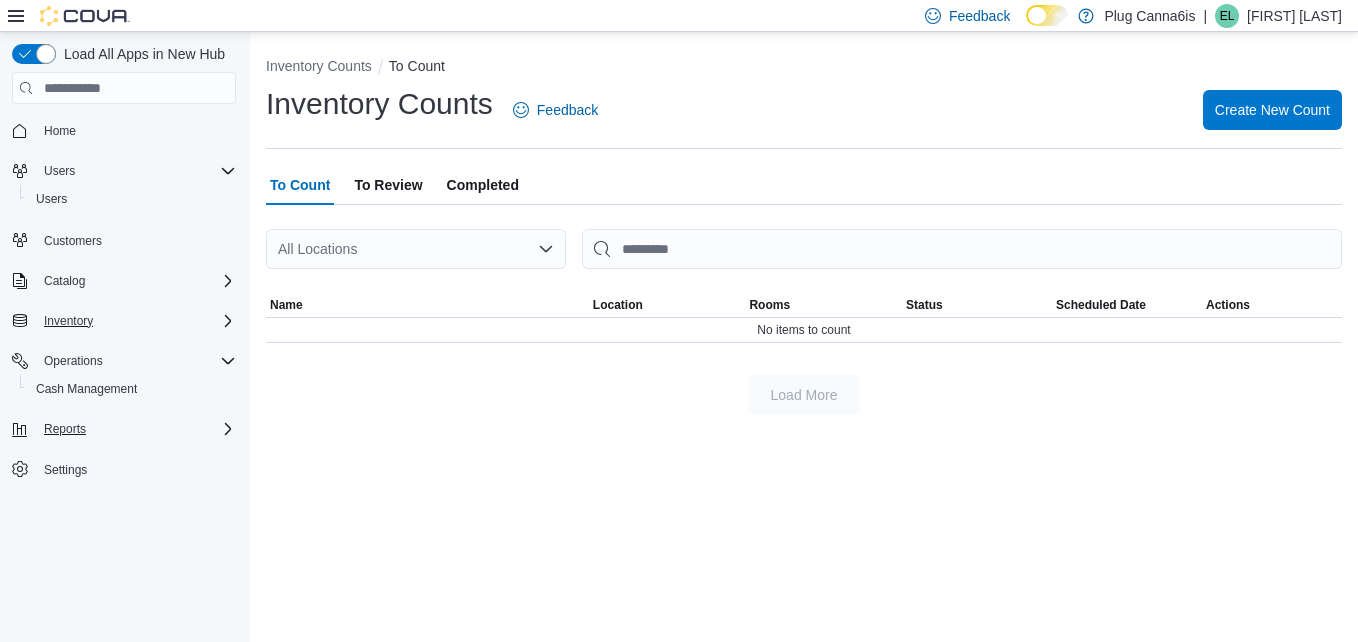 click 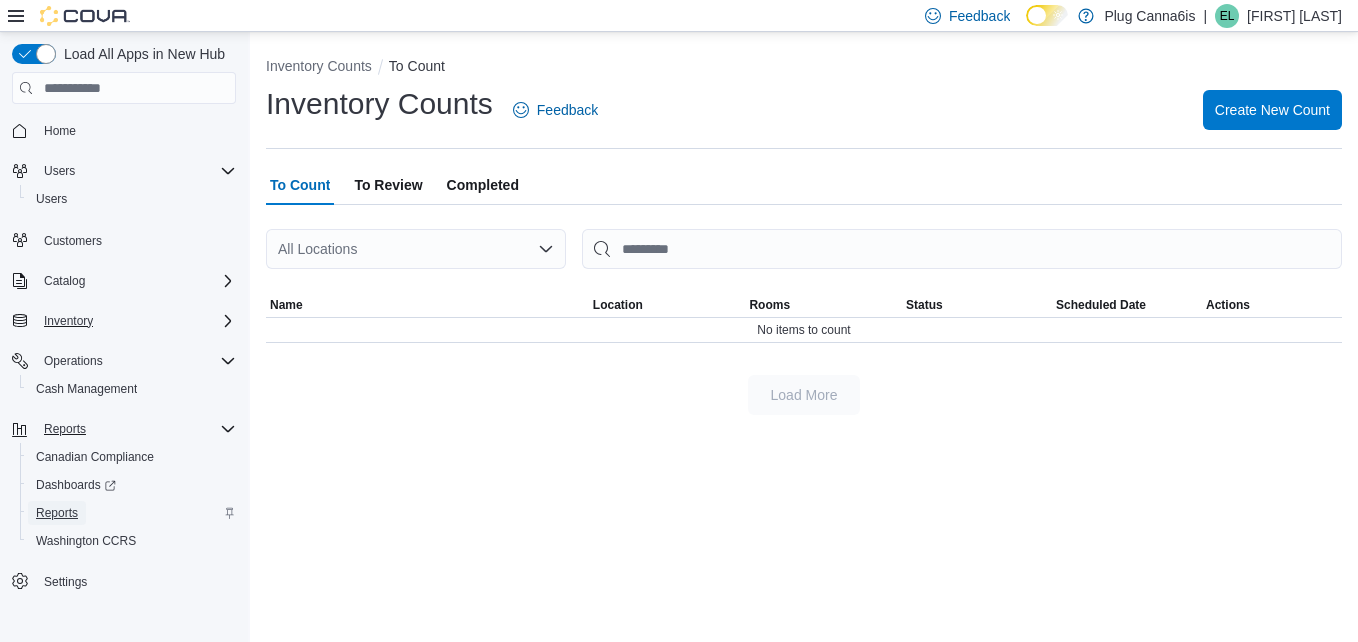 click on "Reports" at bounding box center (57, 513) 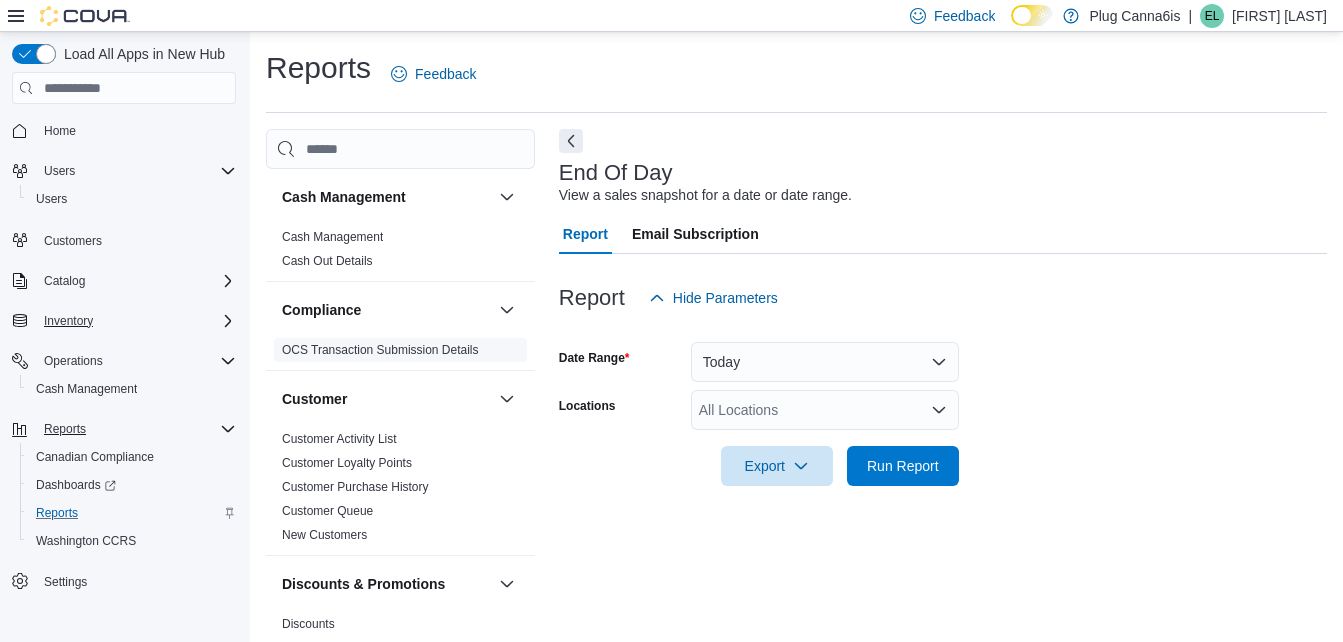 scroll, scrollTop: 25, scrollLeft: 0, axis: vertical 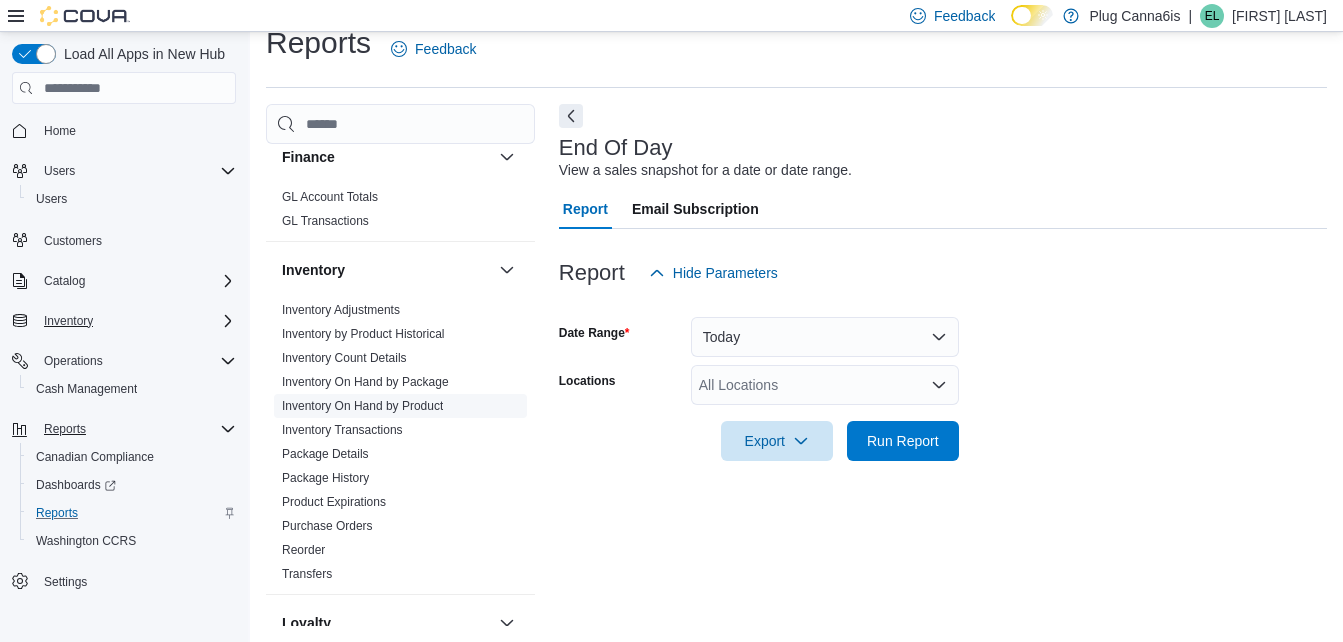 click on "Inventory On Hand by Product" at bounding box center [362, 406] 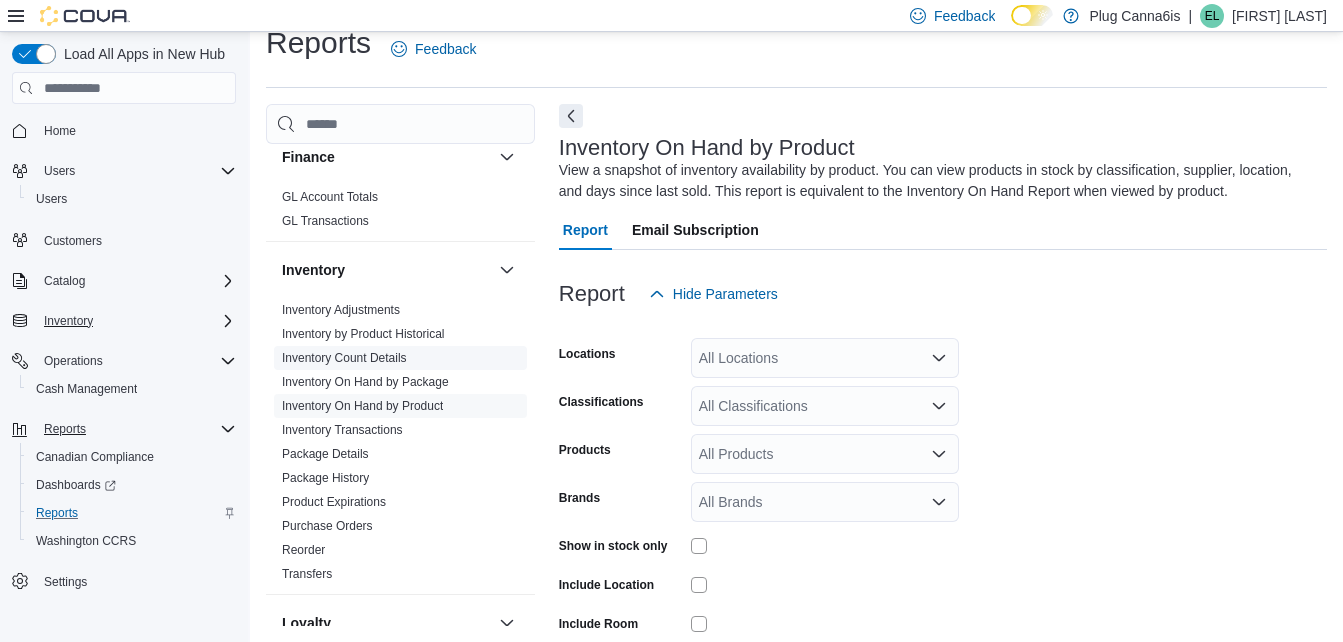 scroll, scrollTop: 67, scrollLeft: 0, axis: vertical 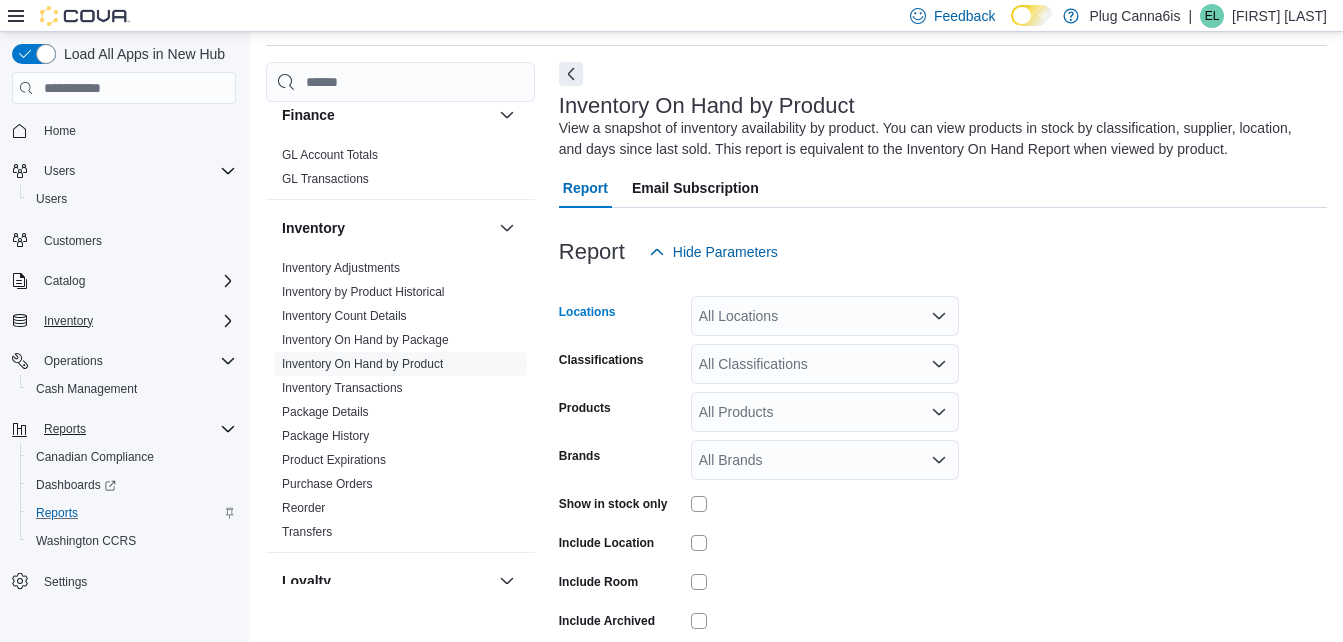 click 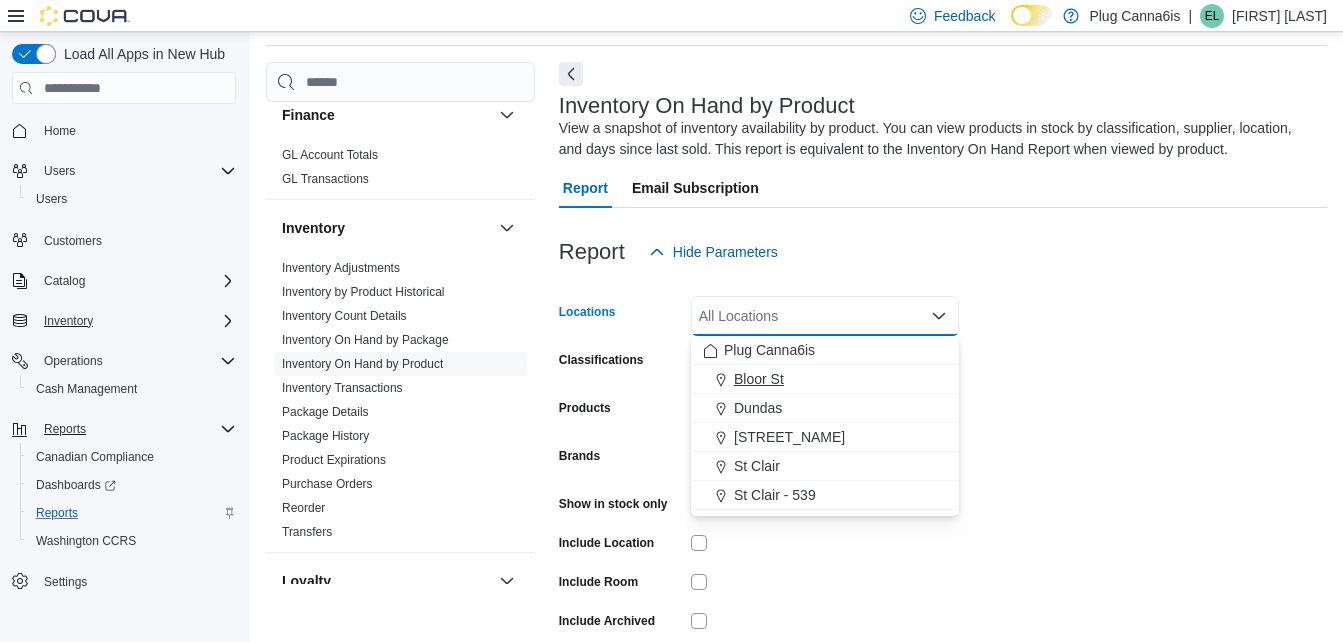 click on "Bloor St" at bounding box center (759, 379) 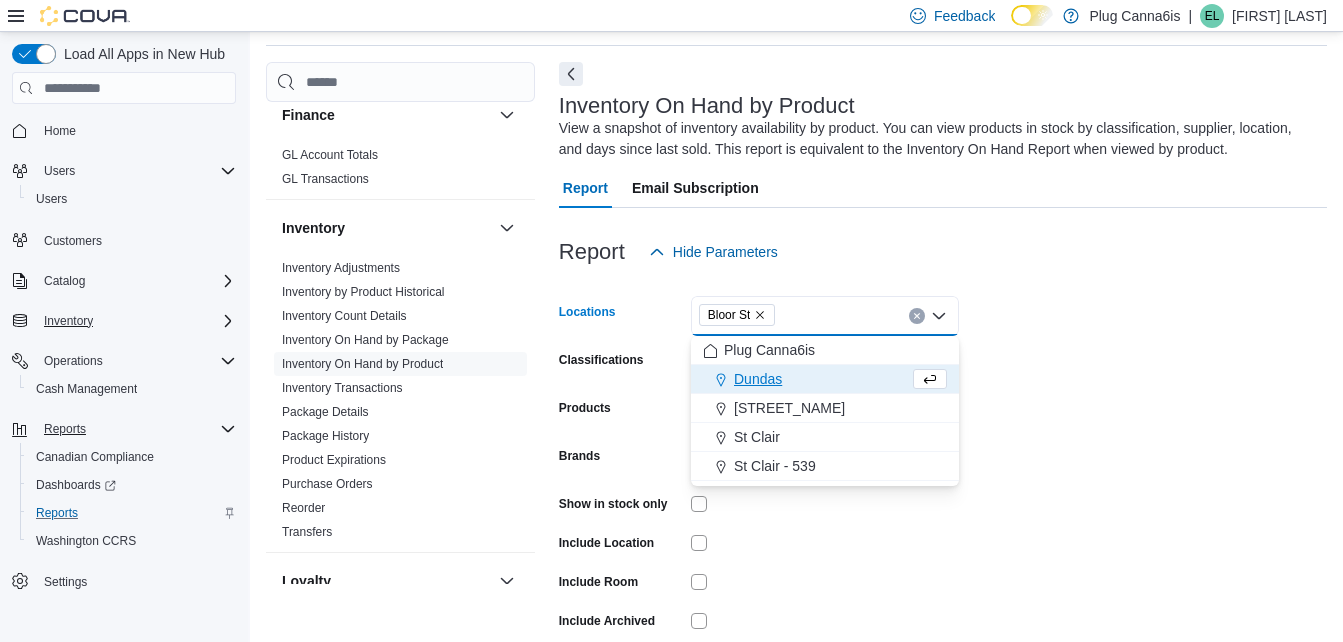 click on "Locations Bloor St Combo box. Selected. Bloor St. Press Backspace to delete Bloor St. Combo box input. All Locations. Type some text or, to display a list of choices, press Down Arrow. To exit the list of choices, press Escape. Classifications All Classifications Products All Products Brands All Brands Show in stock only Include Location Include Room Include Archived Export  Run Report" at bounding box center [943, 482] 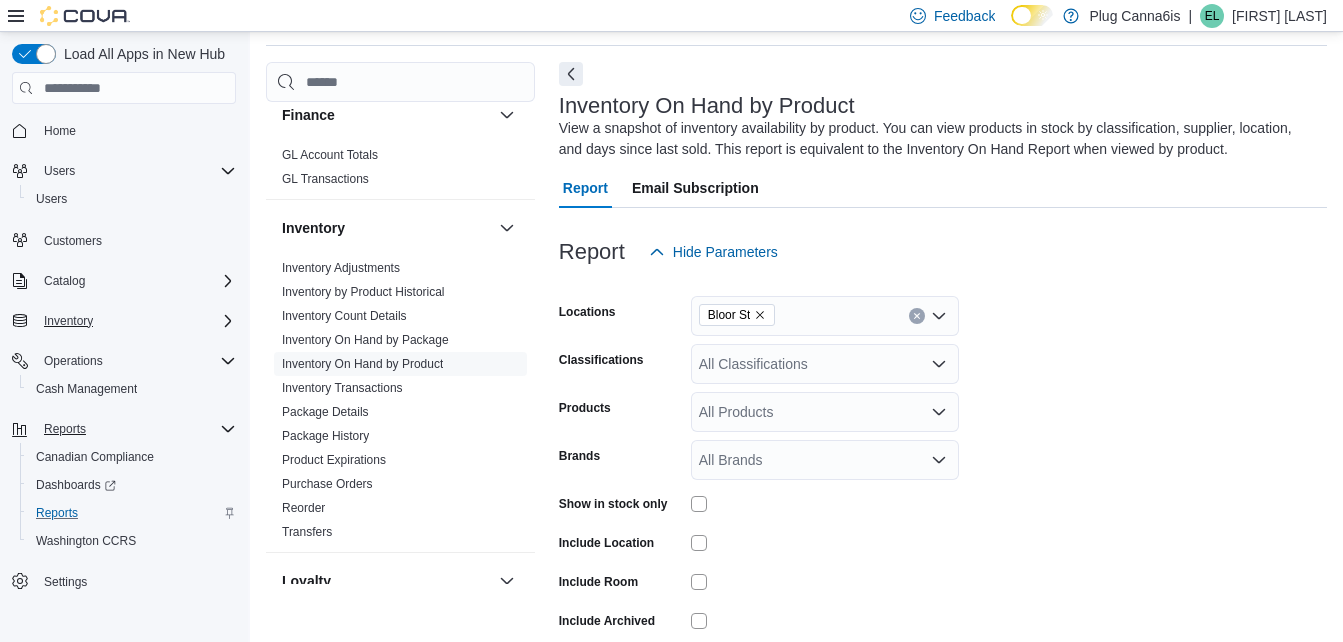 click on "All Classifications" at bounding box center [825, 364] 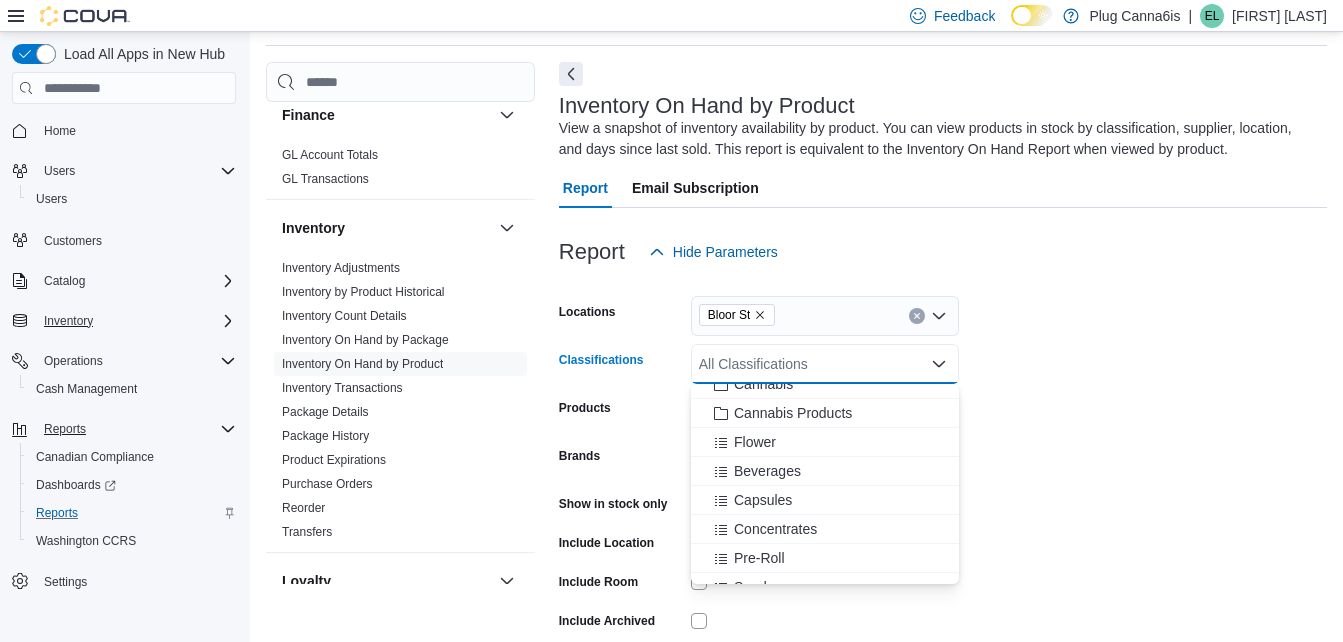scroll, scrollTop: 275, scrollLeft: 0, axis: vertical 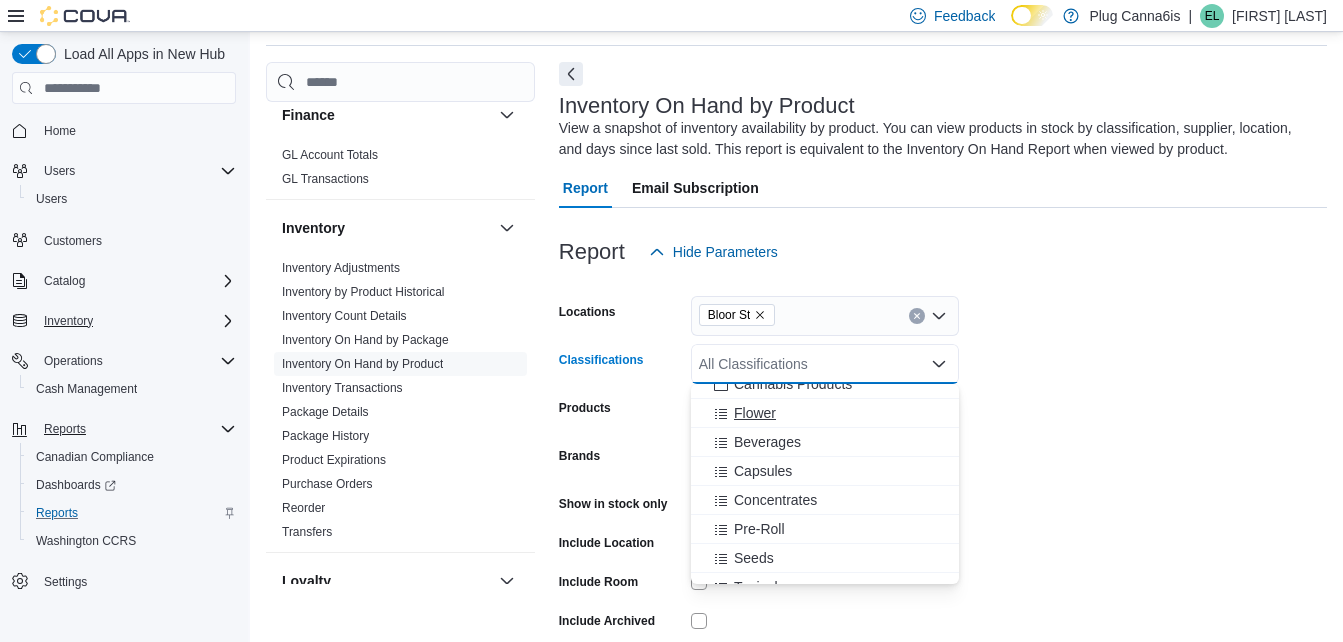 click on "Flower" at bounding box center (755, 413) 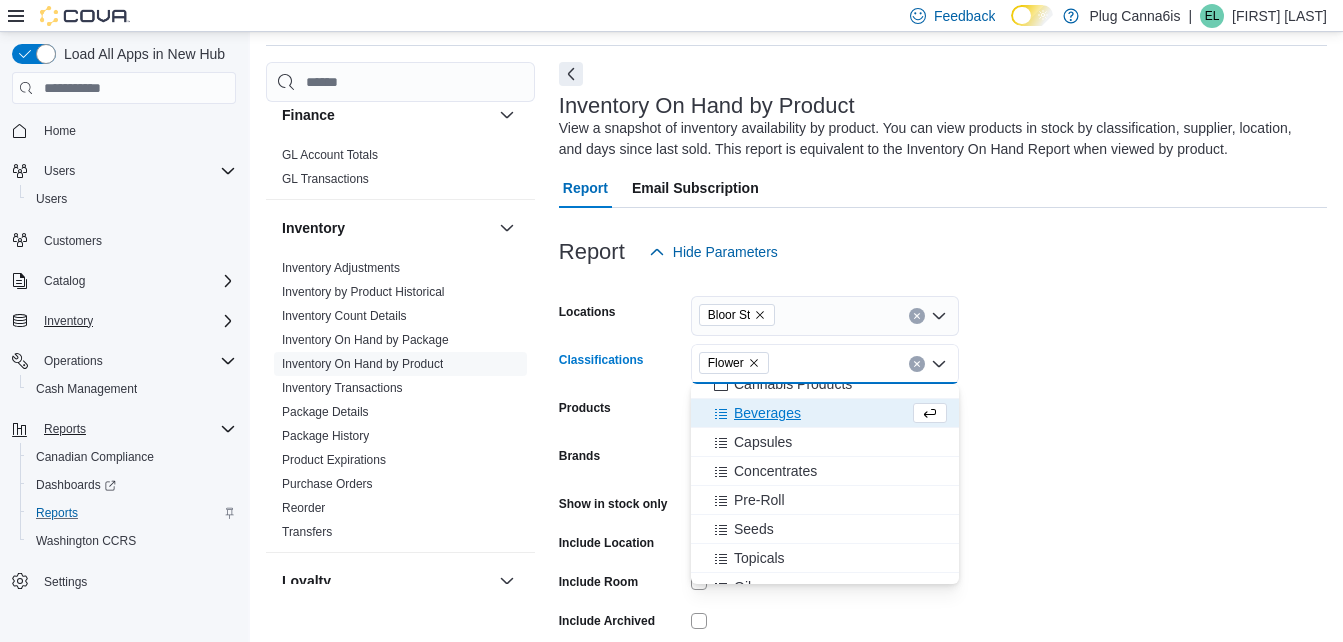 click on "Beverages" at bounding box center (767, 413) 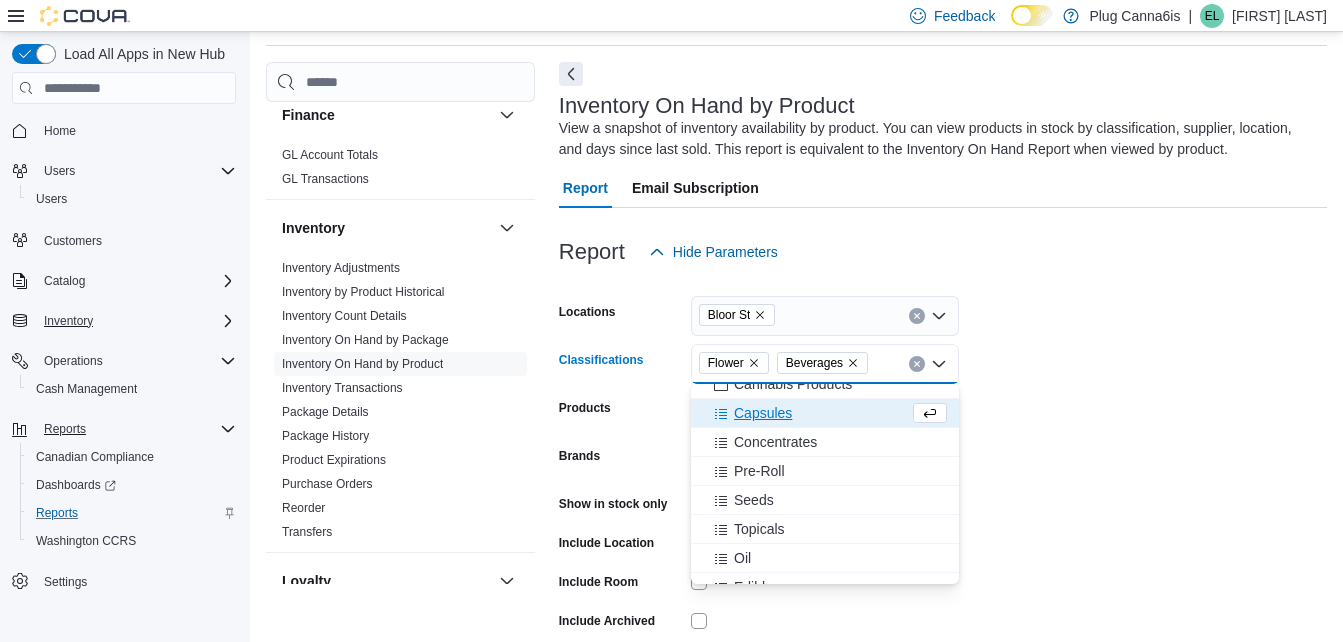 click on "Capsules" at bounding box center (763, 413) 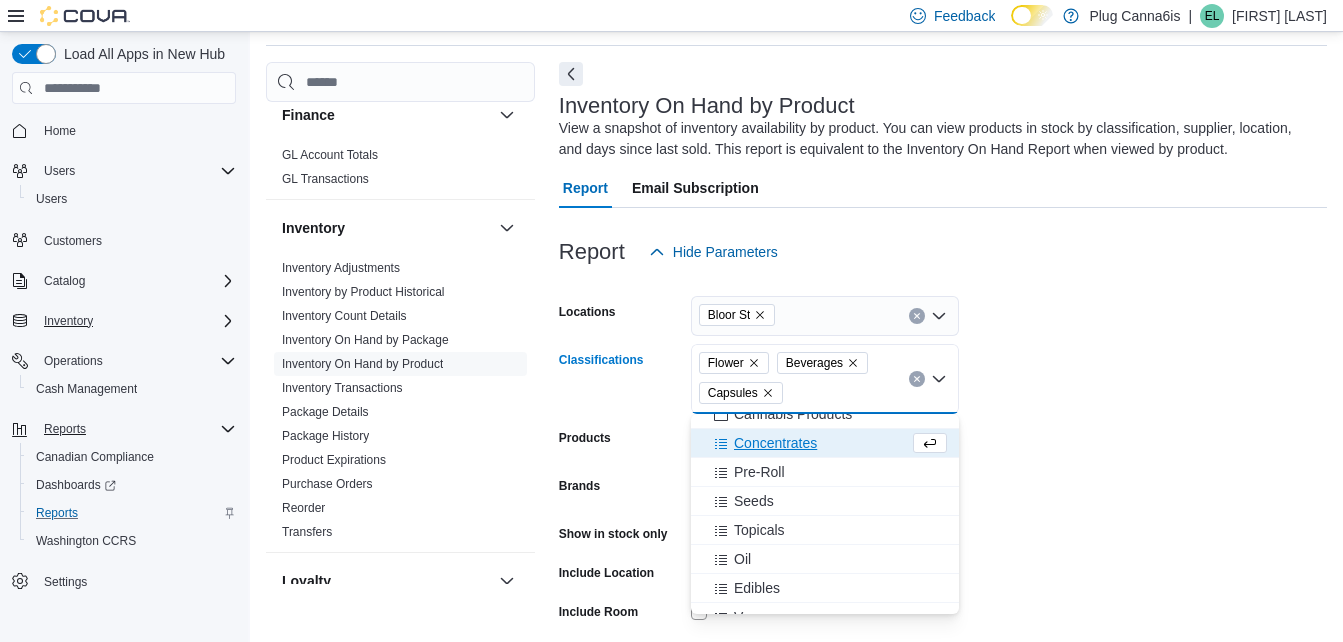 click on "Concentrates" at bounding box center [775, 443] 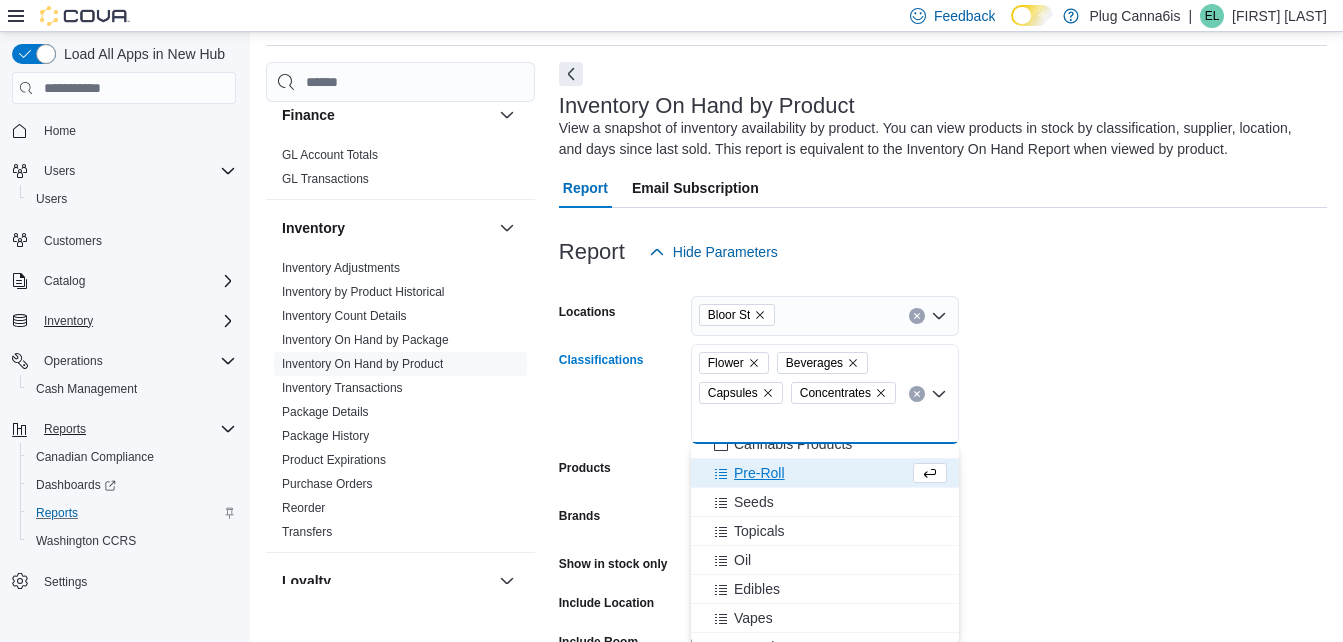 click on "Pre-Roll" at bounding box center [759, 473] 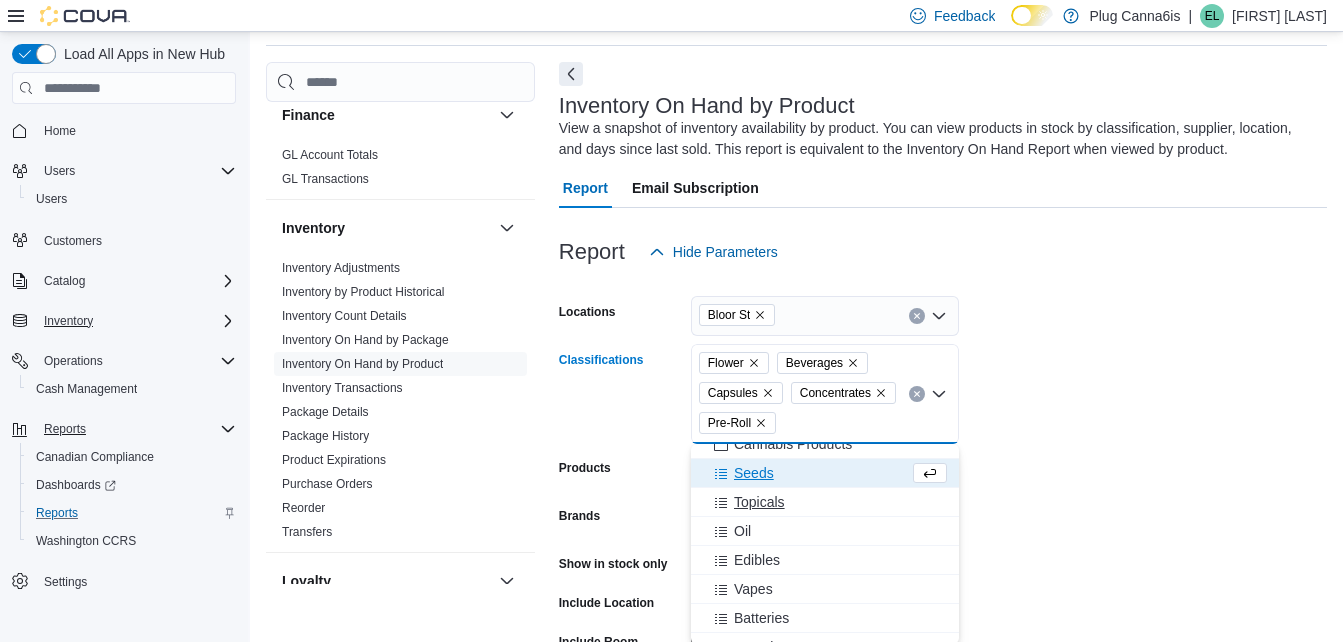 click on "Topicals" at bounding box center [759, 502] 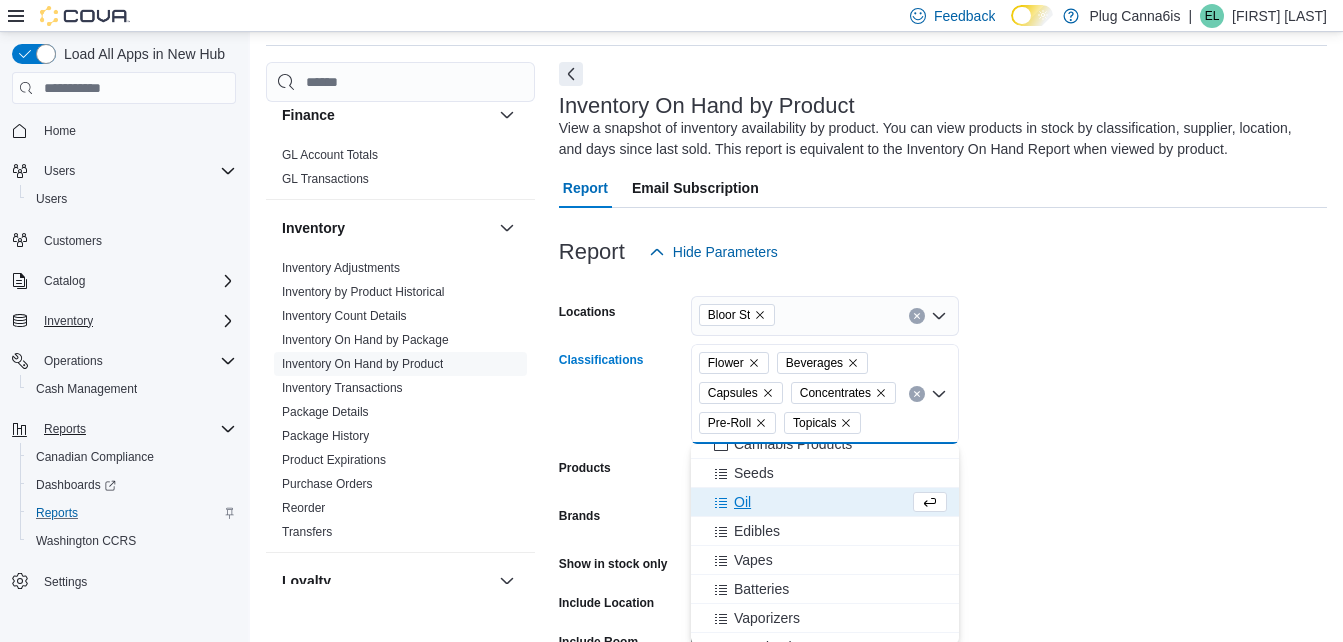 click on "Oil" at bounding box center (742, 502) 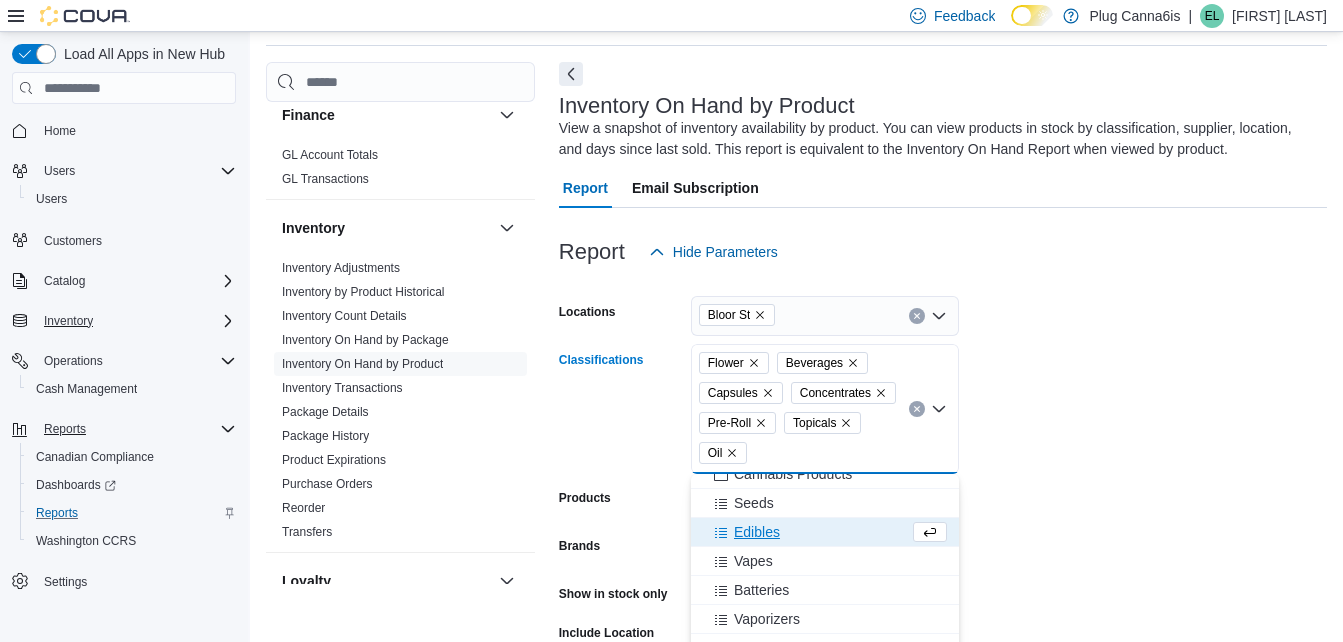 click on "Edibles" at bounding box center [757, 532] 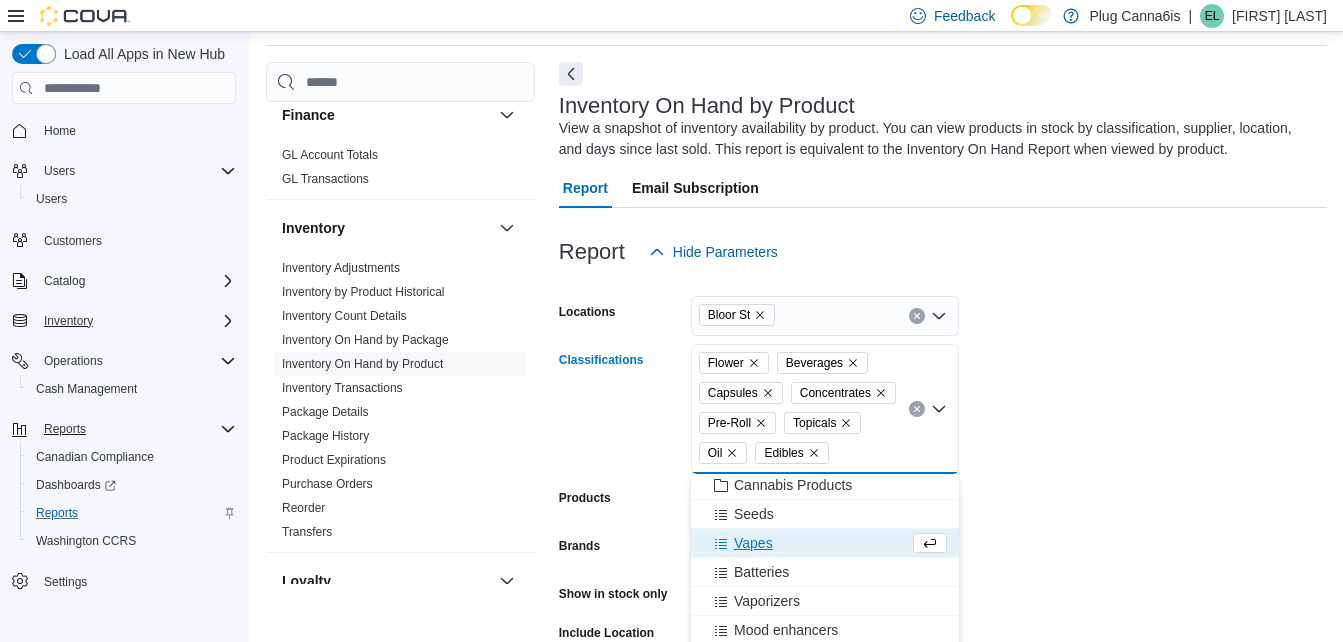 scroll, scrollTop: 264, scrollLeft: 0, axis: vertical 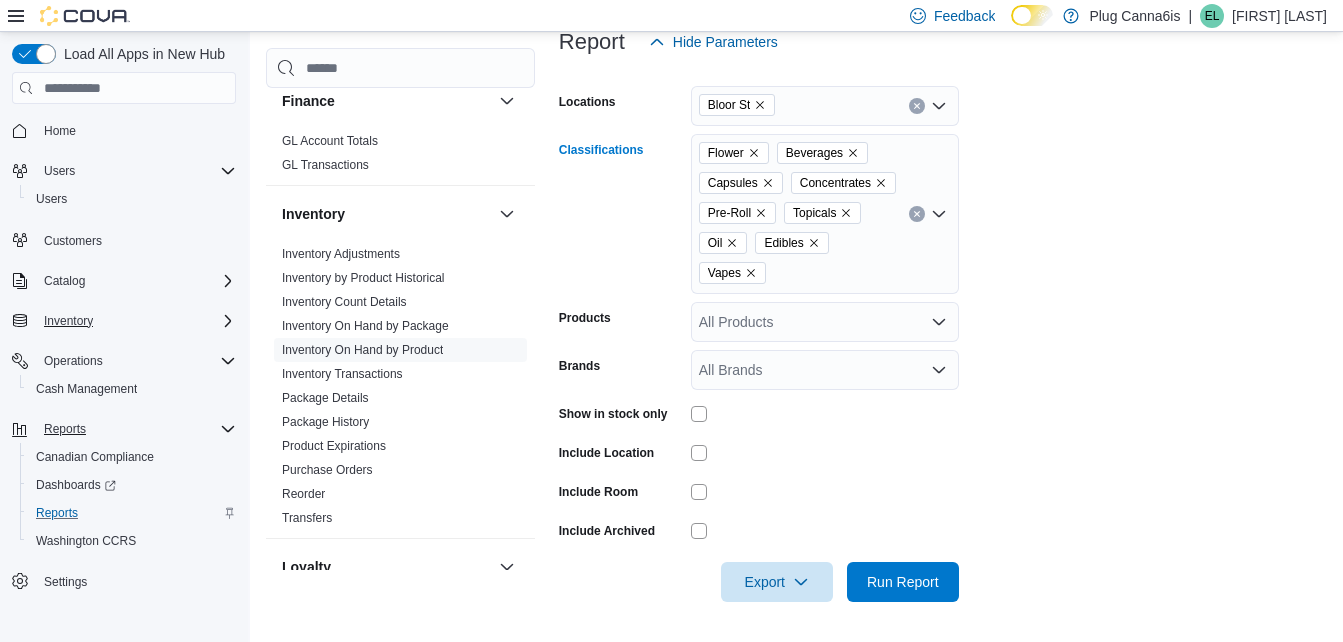 click 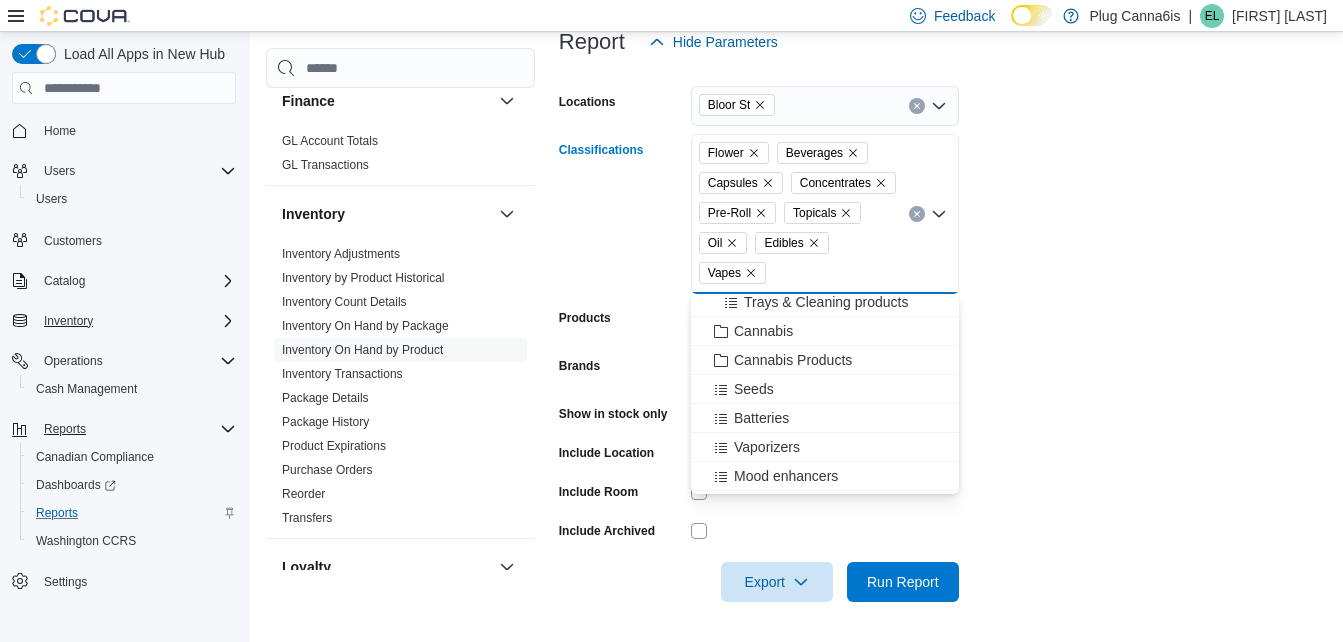 scroll, scrollTop: 235, scrollLeft: 0, axis: vertical 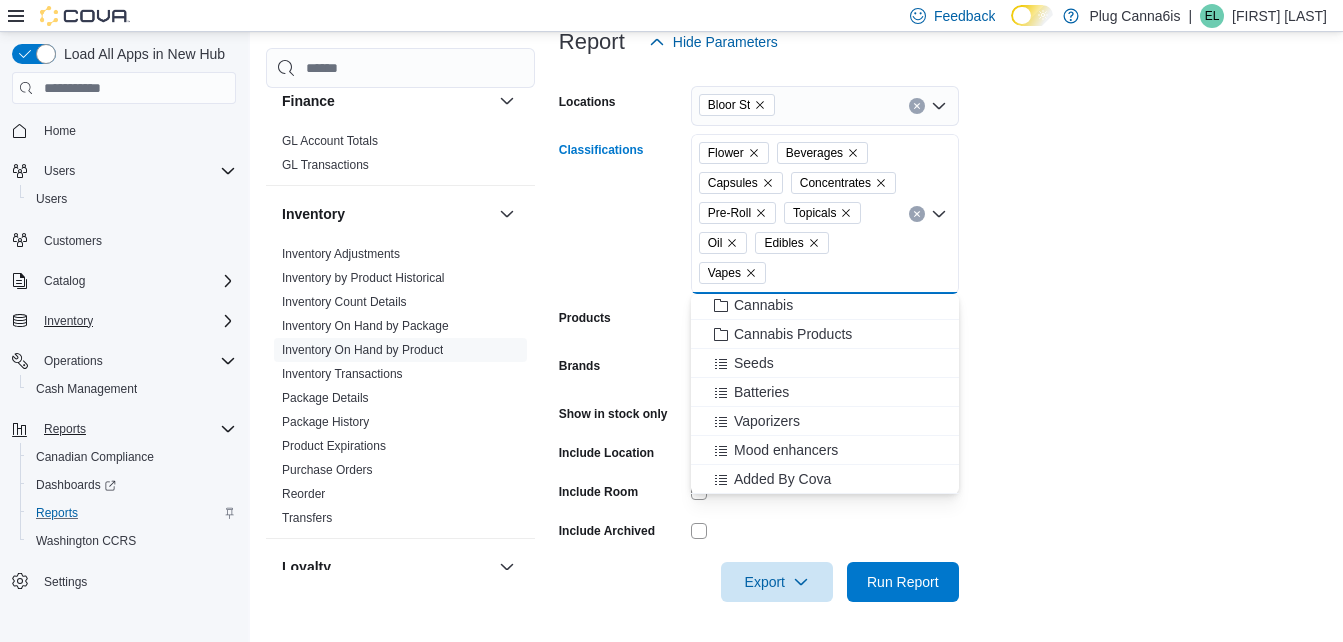click on "Locations Bloor St Classifications Flower Beverages Capsules Concentrates Pre-Roll Topicals Oil Edibles Vapes Combo box. Selected. Flower, Beverages, Capsules, Concentrates, Pre-Roll, Topicals, Oil, Edibles, Vapes. Press Backspace to delete Vapes. Combo box input. All Classifications. Type some text or, to display a list of choices, press Down Arrow. To exit the list of choices, press Escape. Products All Products Brands All Brands Show in stock only Include Location Include Room Include Archived Export  Run Report" at bounding box center [943, 332] 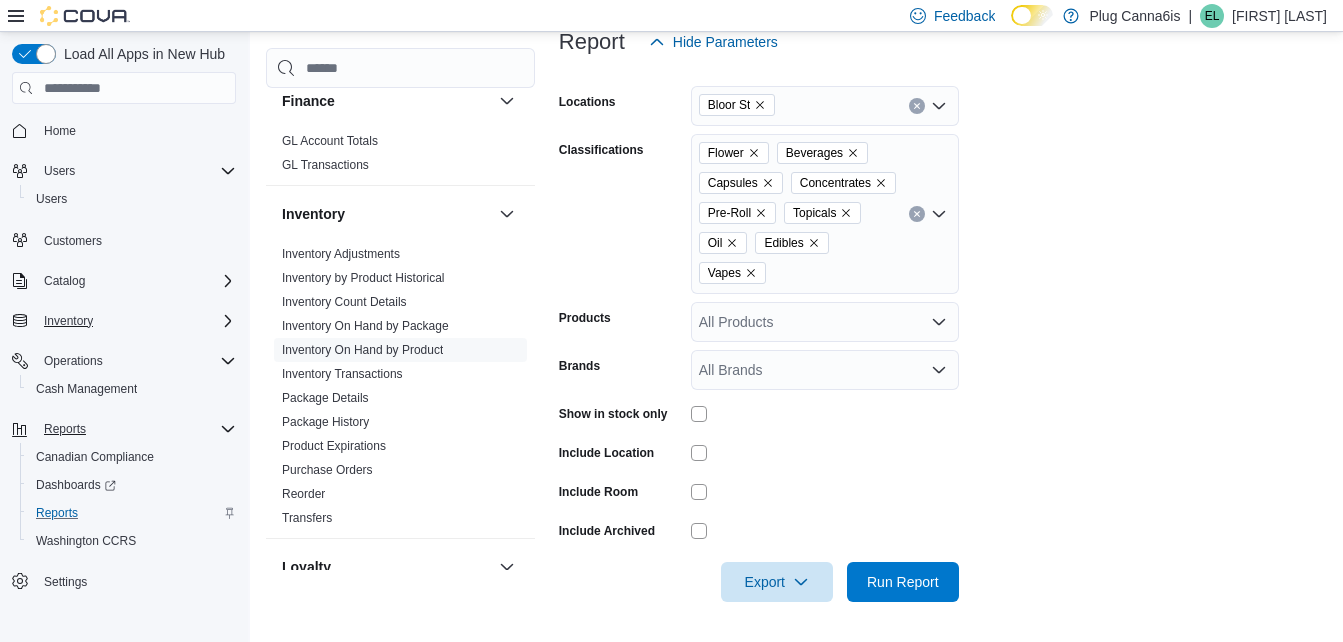 click 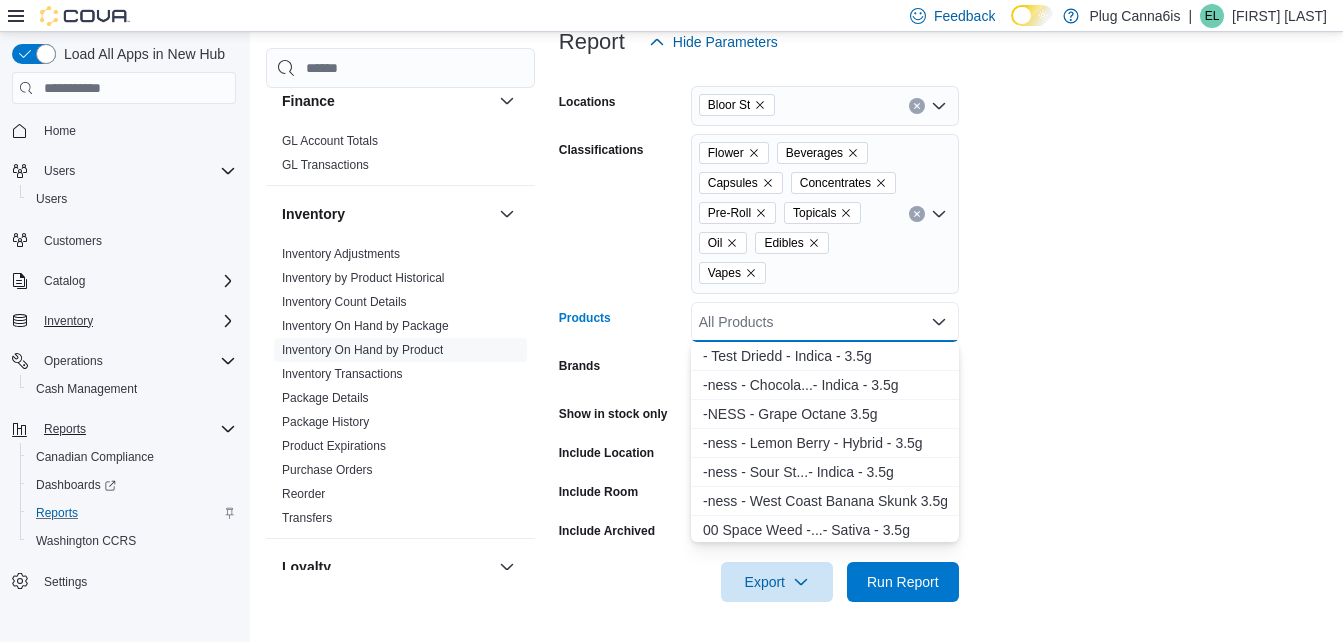 click 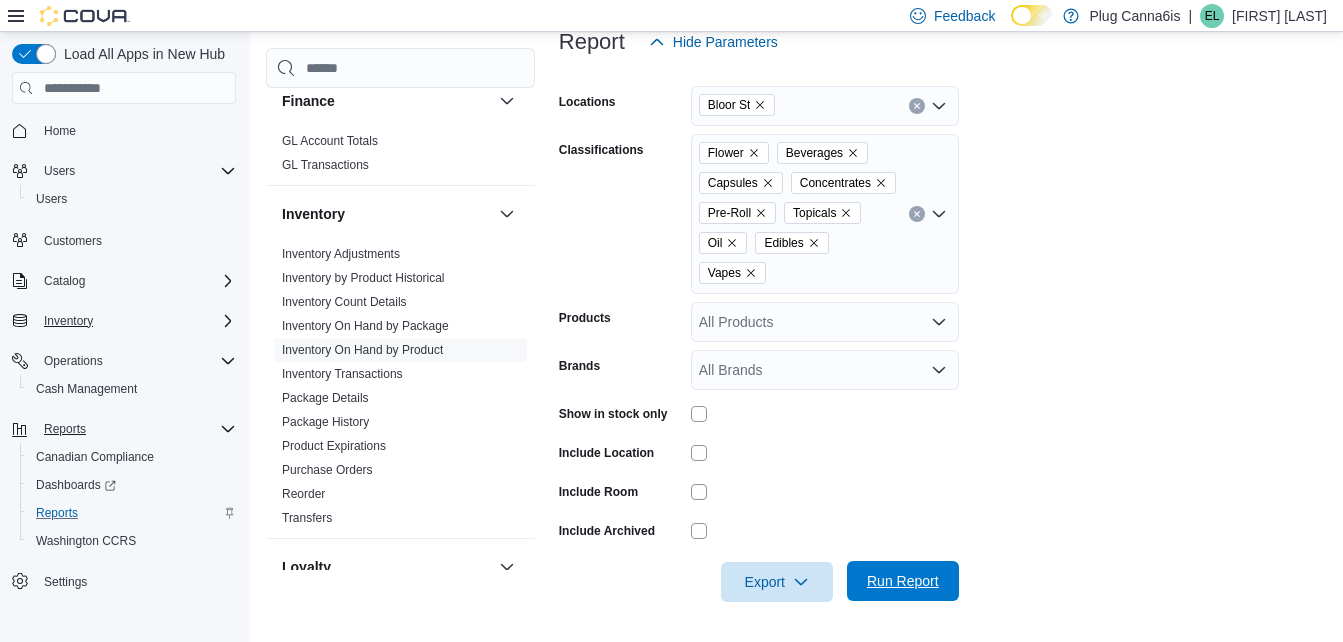click on "Run Report" at bounding box center [903, 581] 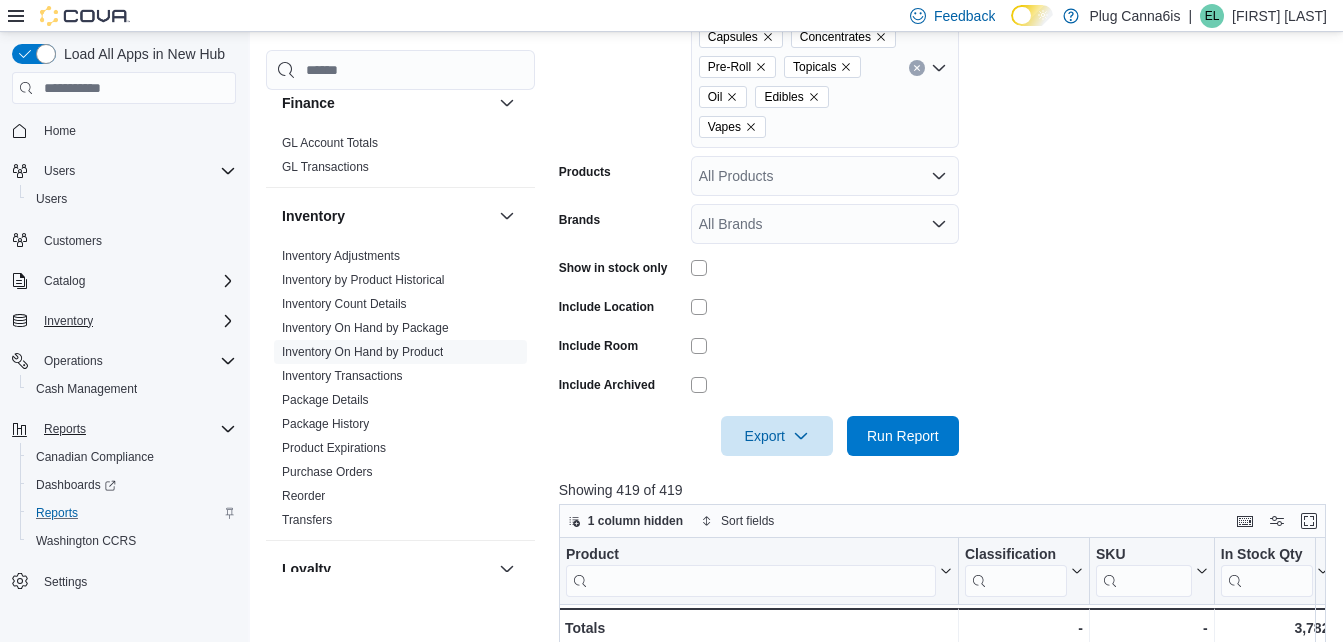 scroll, scrollTop: 577, scrollLeft: 0, axis: vertical 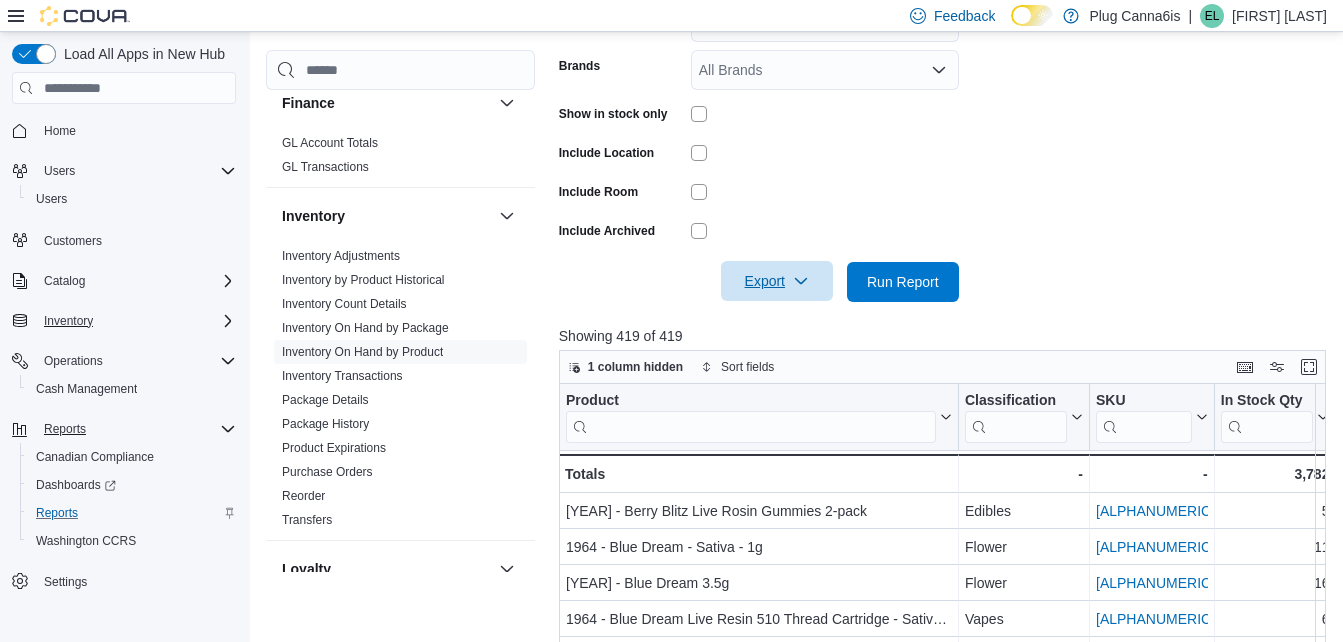 click 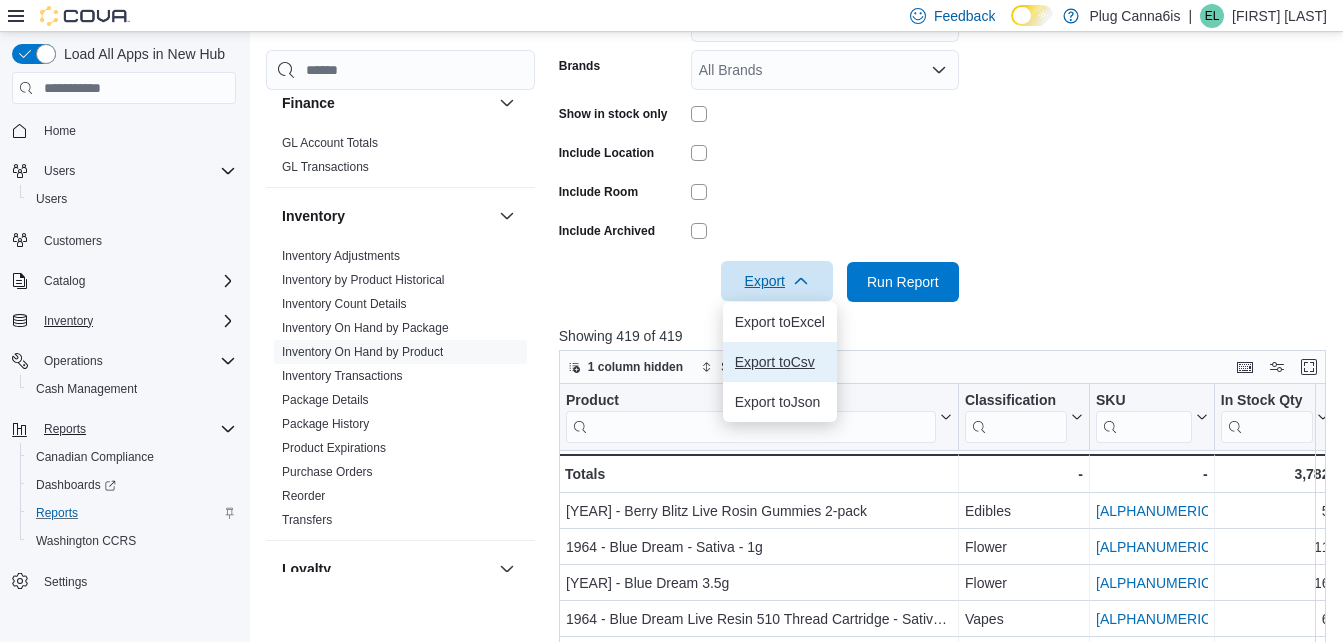 click on "Export to  Csv" at bounding box center [780, 362] 